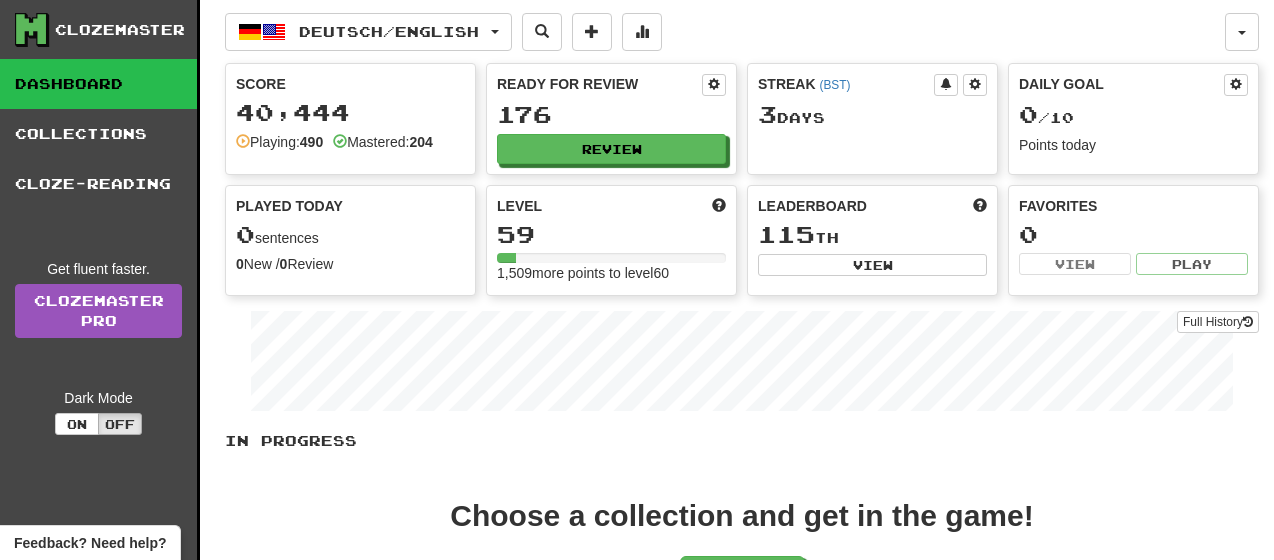 scroll, scrollTop: 0, scrollLeft: 0, axis: both 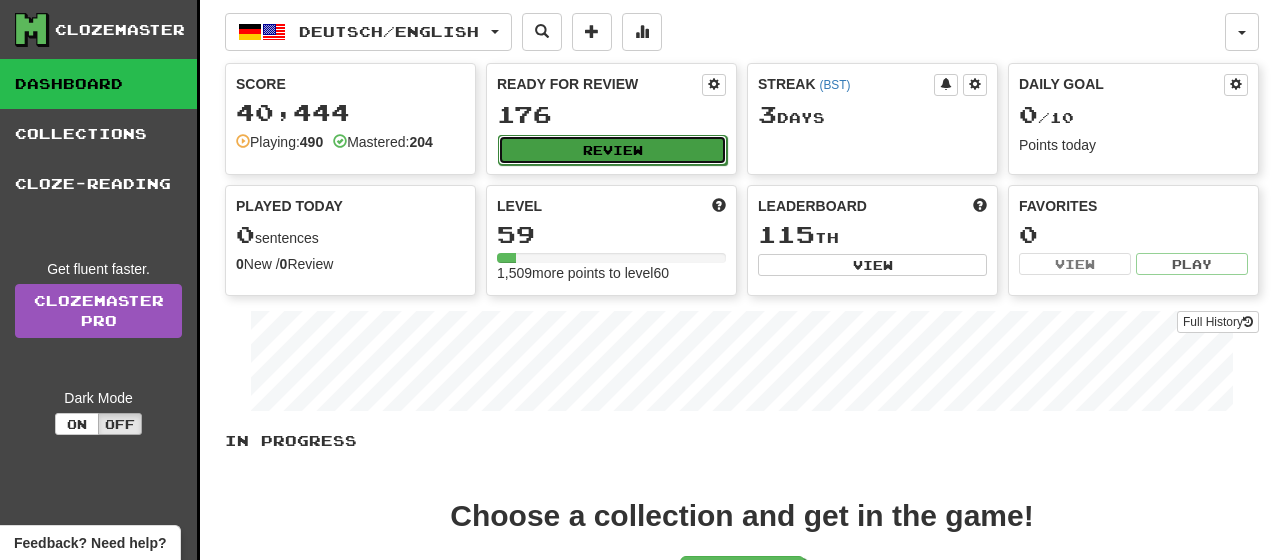 click on "Review" at bounding box center (612, 150) 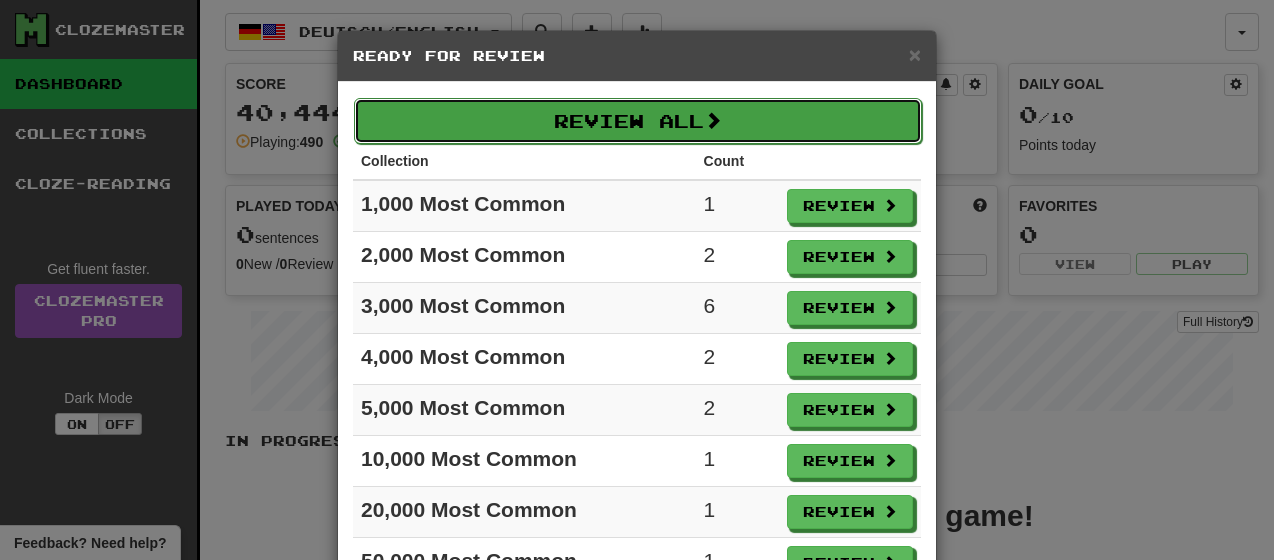click on "Review All" at bounding box center (638, 121) 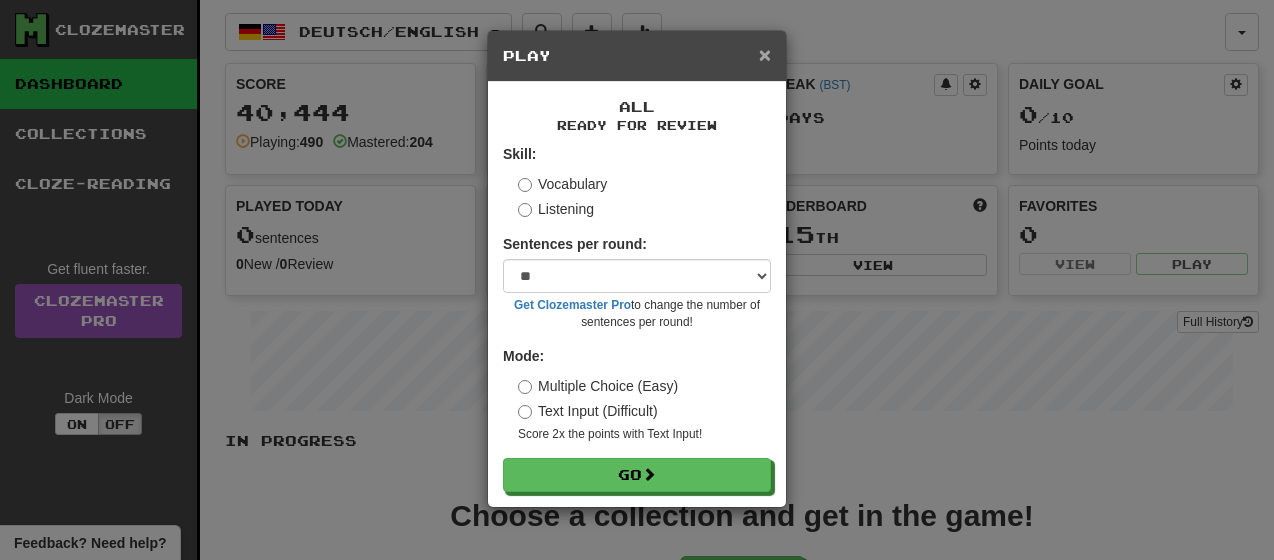 click on "×" at bounding box center (765, 54) 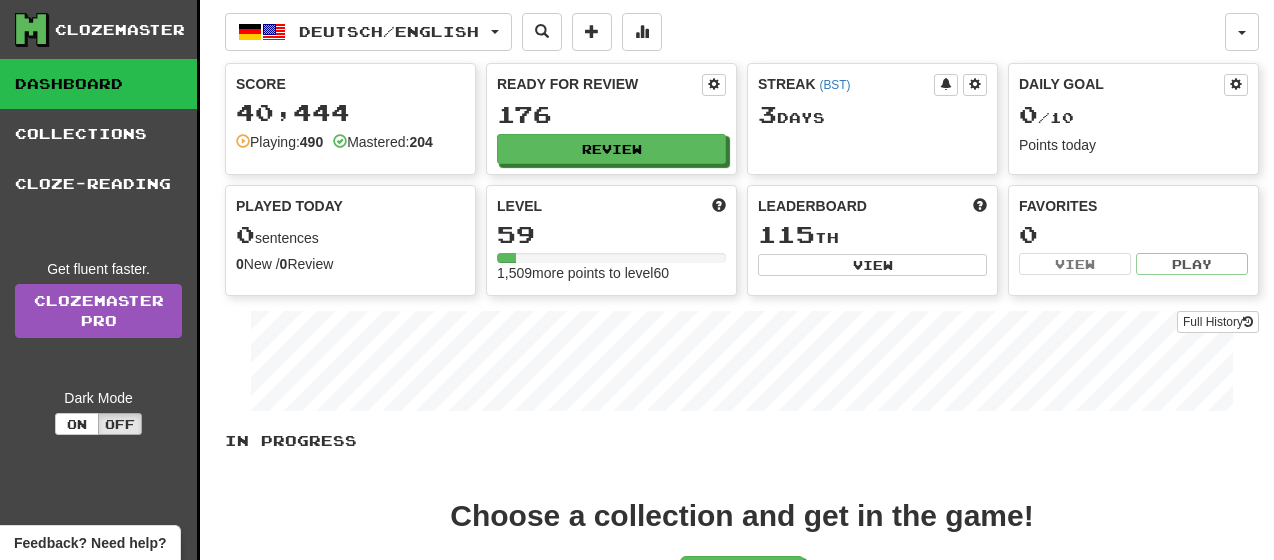 click on "Username: [USERNAME] Edit Account Notifications Activity Feed Profile Leaderboard Forum Logout Score 40,444 Playing: 490 Mastered: 204 Ready for Review 176 Review Streak ( BST ) 3 Days Daily Goal 0 / 10 Points today Played Today 0 sentences 0 New / 0 Review Full History Level 59 1,509 more points to level 60 Leaderboard 115 th View Favorites 0 View Play Full History In Progress Choose a collection and get in the game! Start Add Collection Reset Progress Delete Language Pairing Dark Mode On Off" at bounding box center (742, 374) 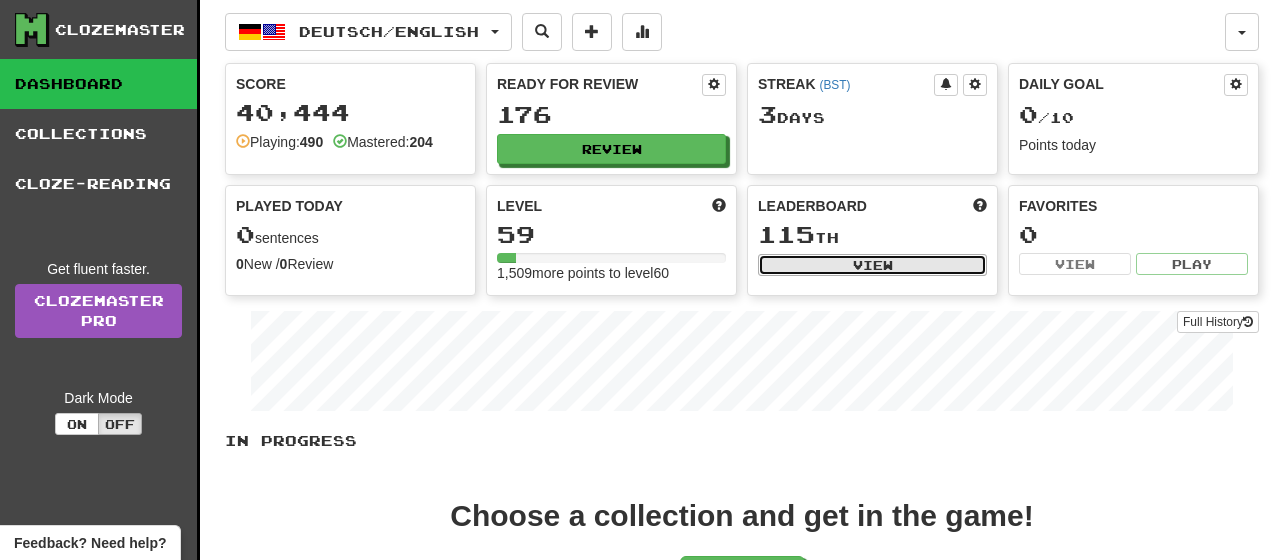 click on "View" at bounding box center (872, 265) 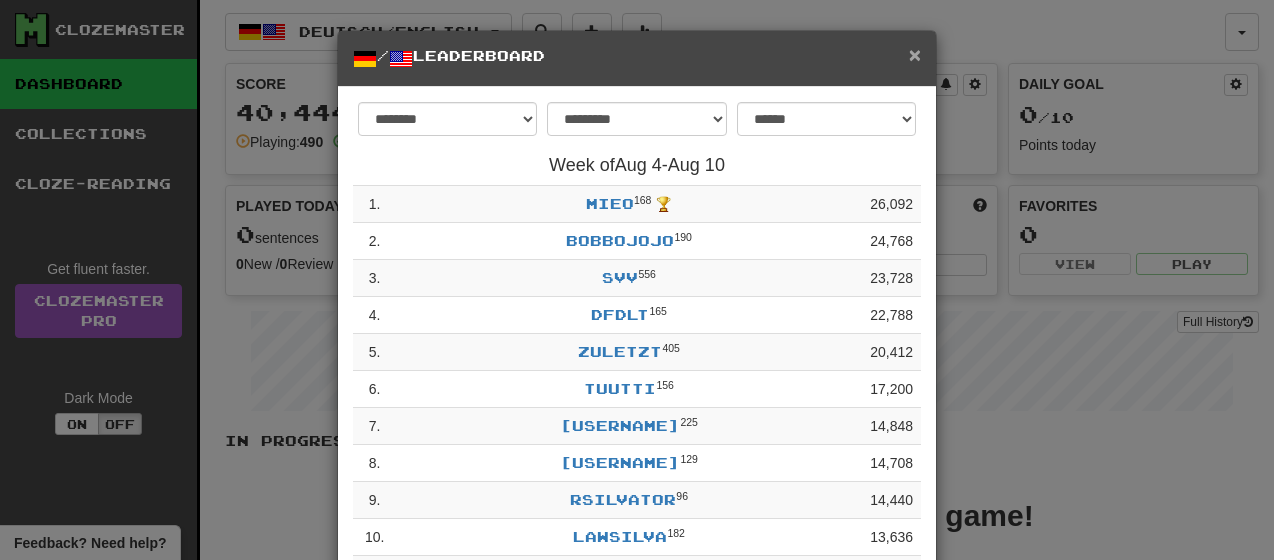 click on "×" at bounding box center [915, 54] 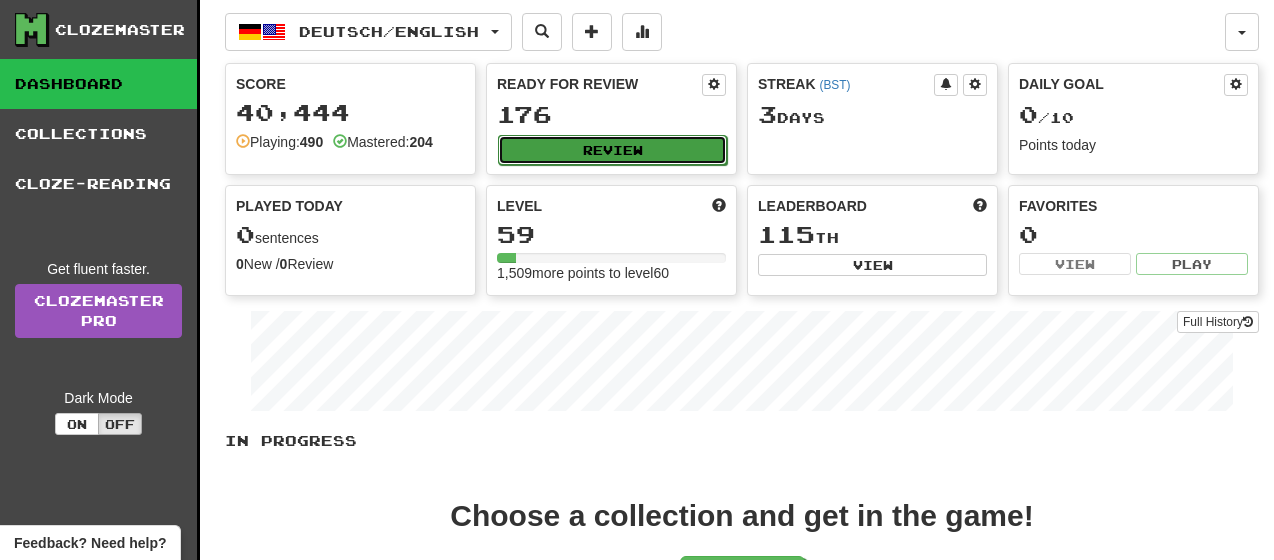 click on "Review" at bounding box center [612, 150] 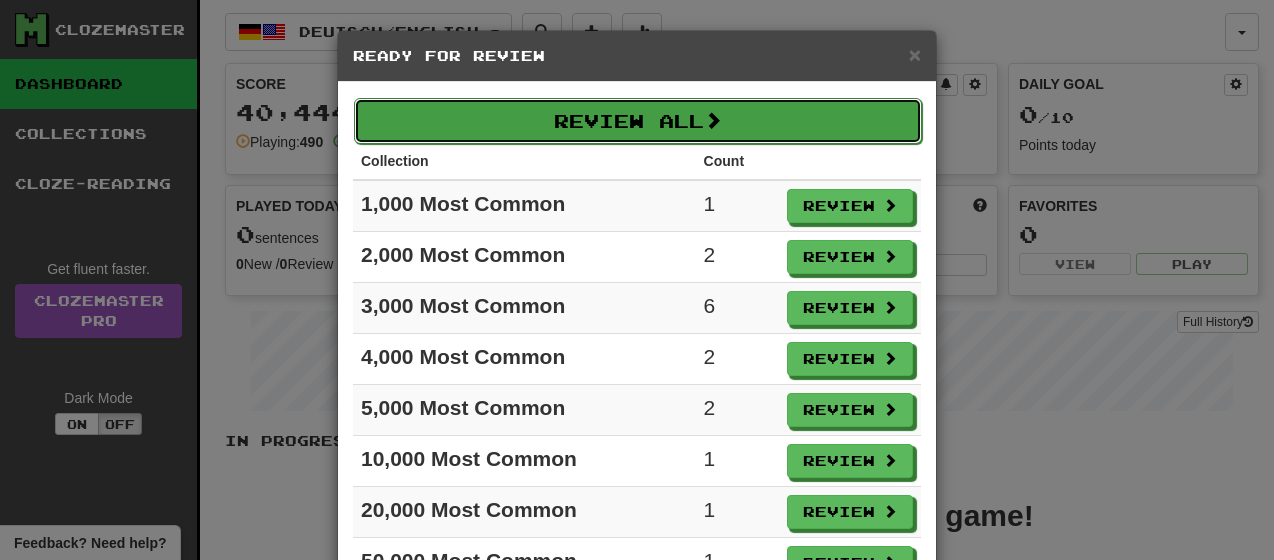 click on "Review All" at bounding box center (638, 121) 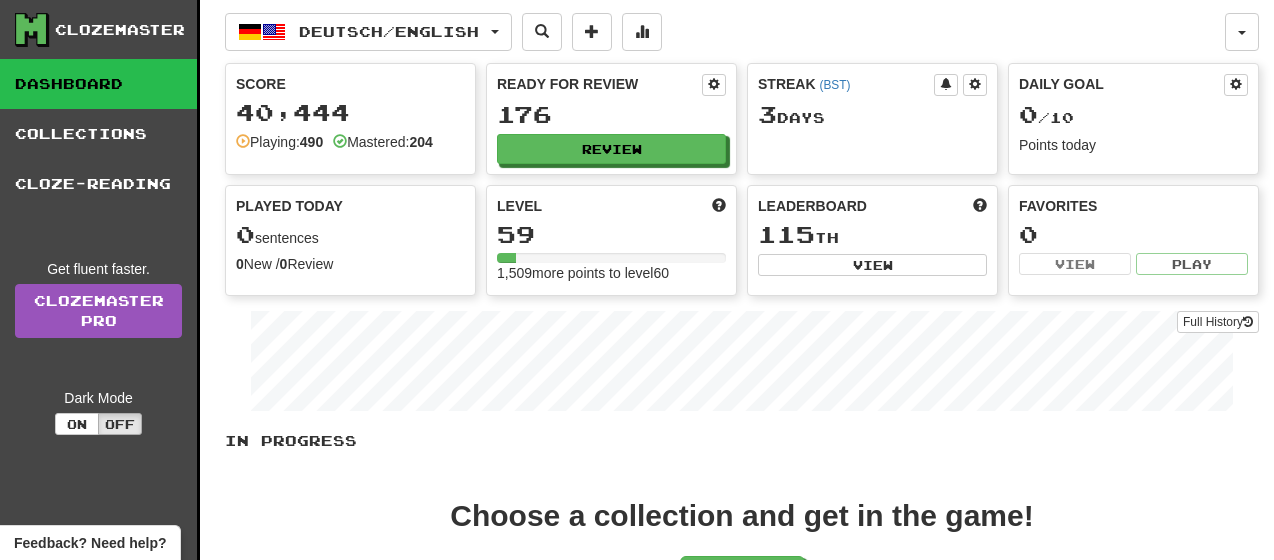 select on "**" 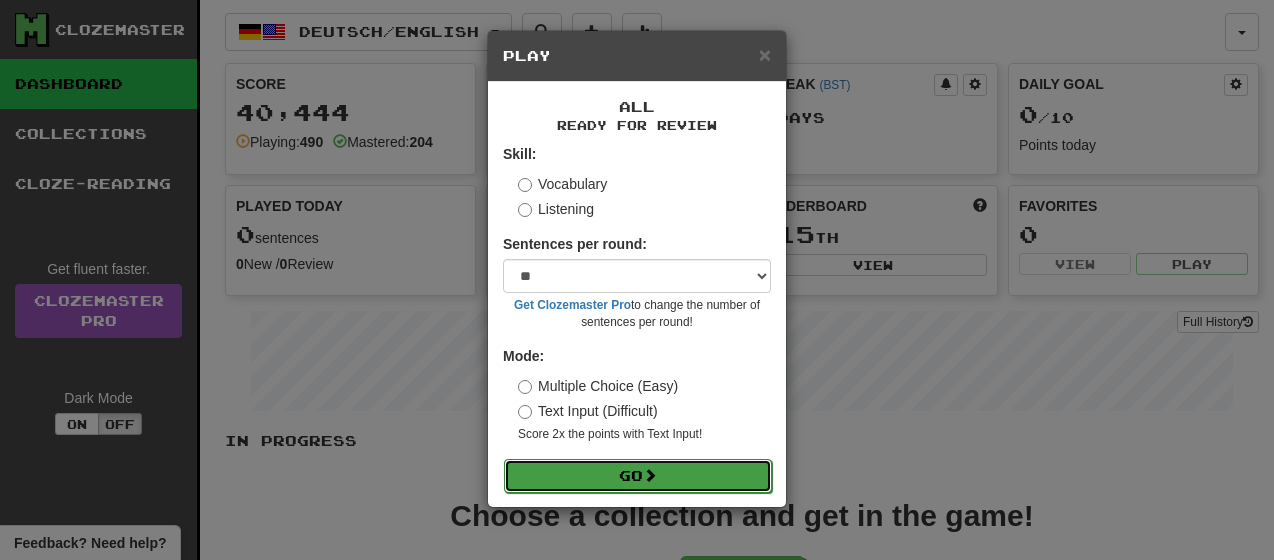click on "Go" at bounding box center (638, 476) 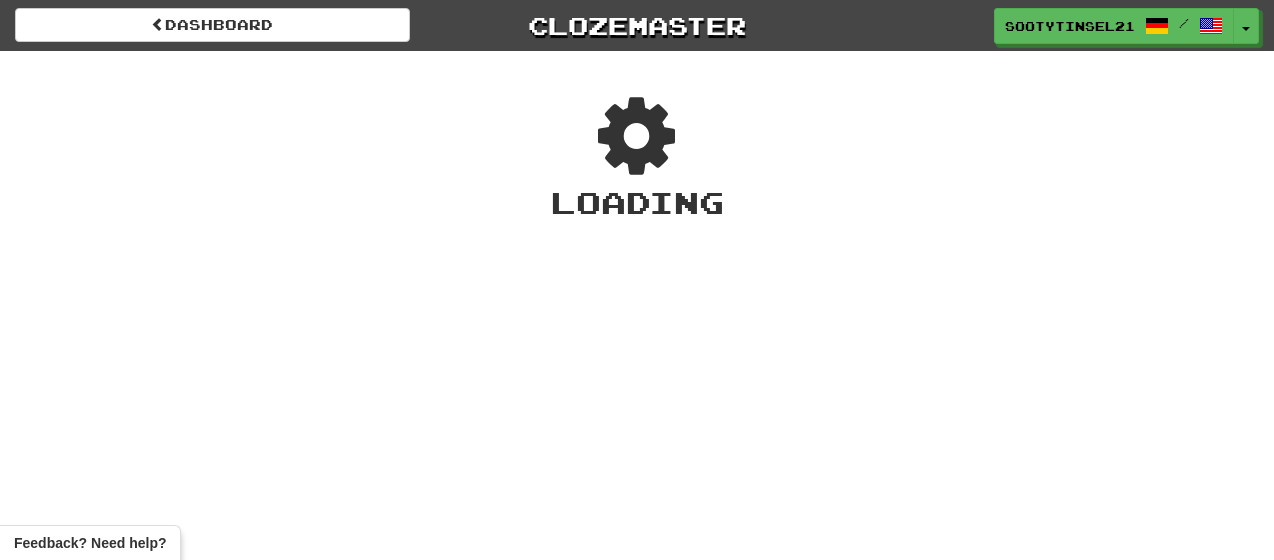 scroll, scrollTop: 0, scrollLeft: 0, axis: both 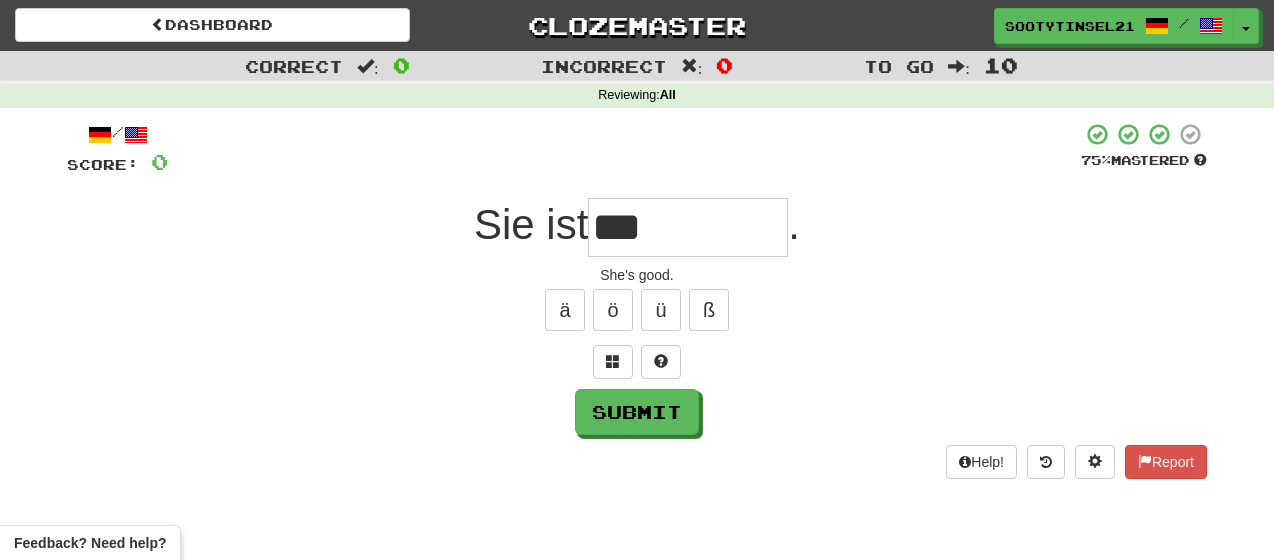 type on "***" 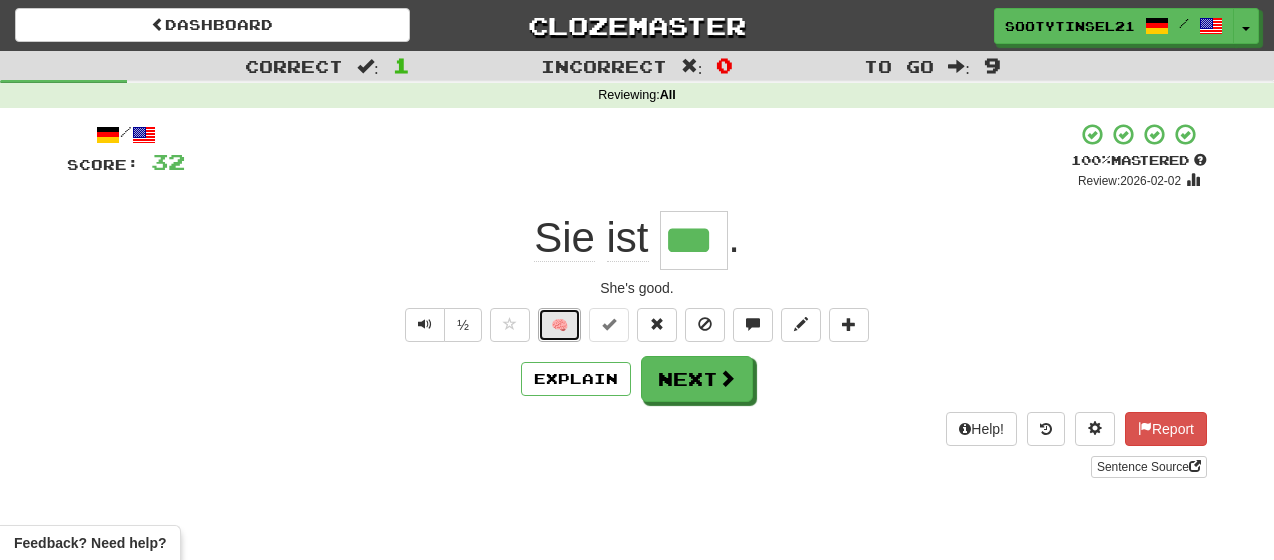 click on "🧠" at bounding box center [559, 325] 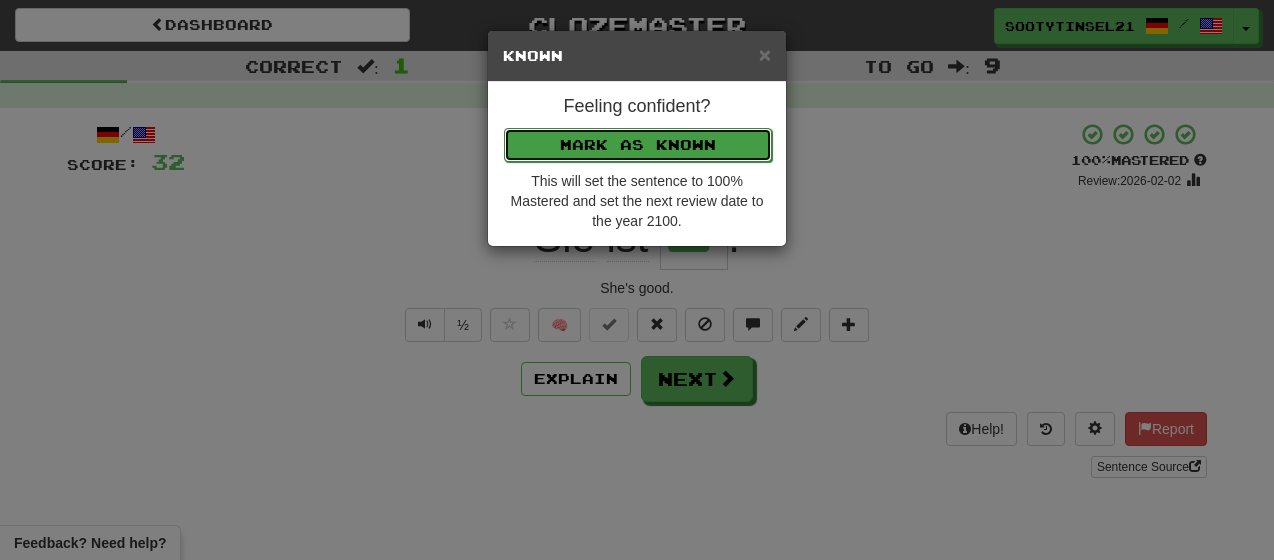 click on "Mark as Known" at bounding box center [638, 145] 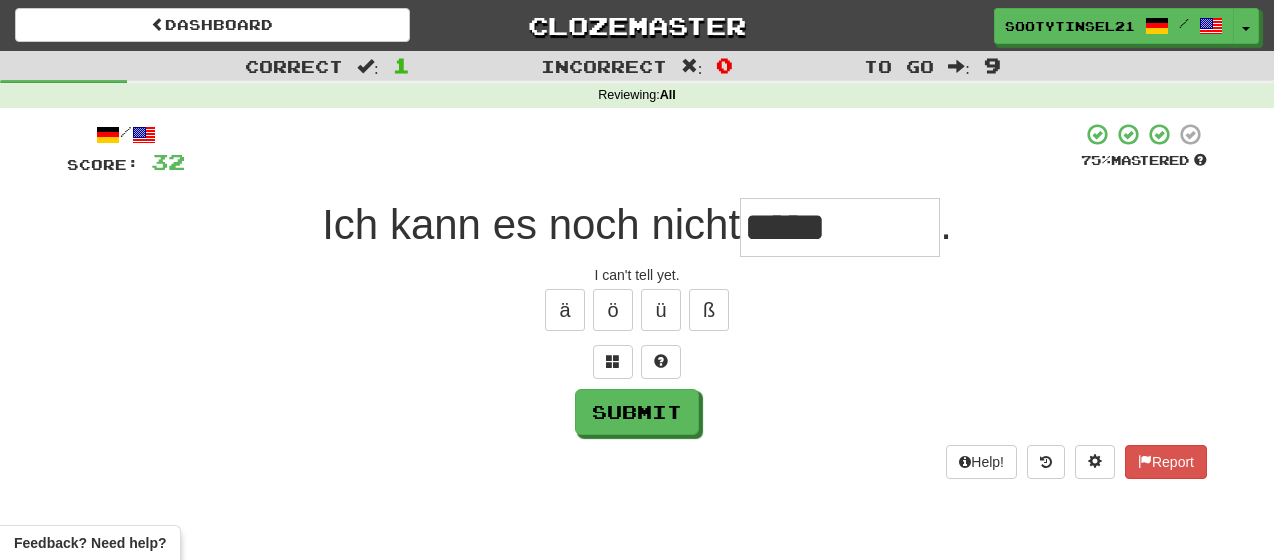 type on "*****" 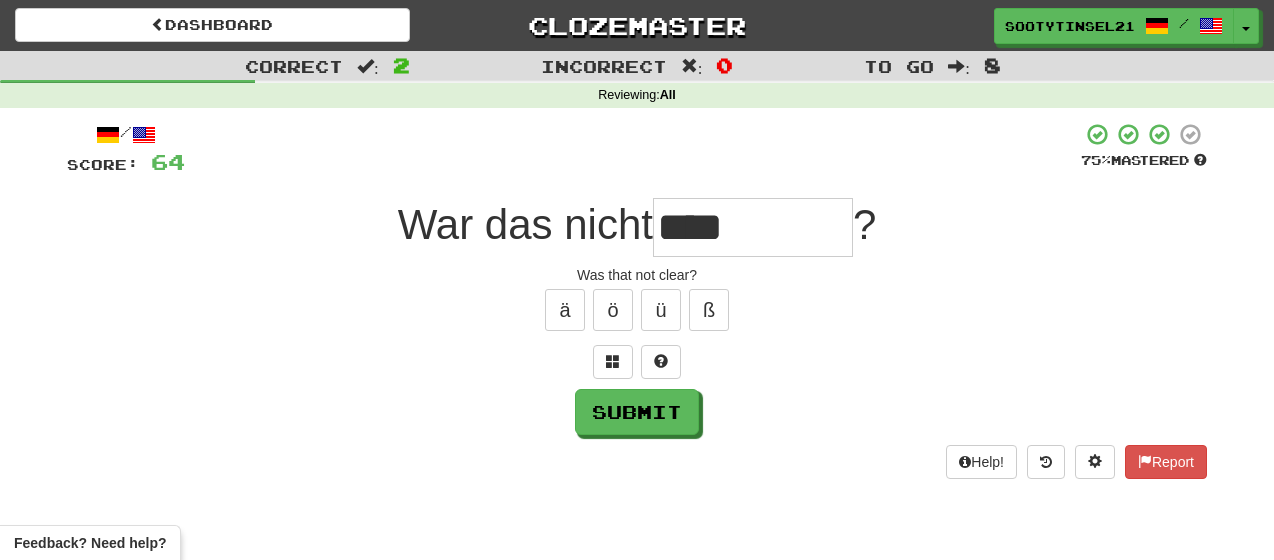 type on "****" 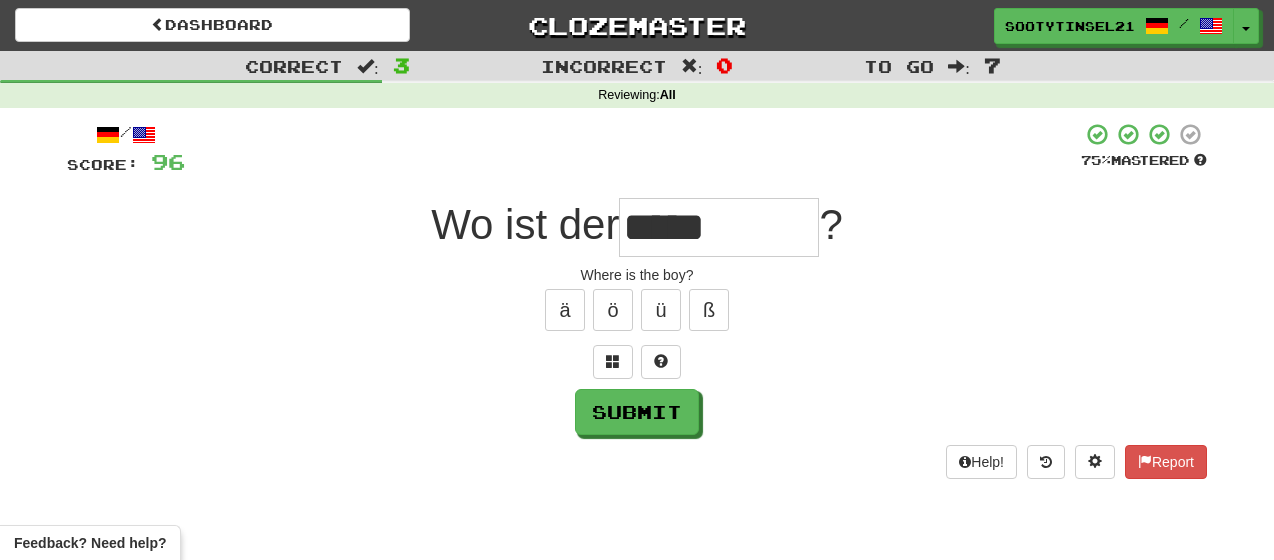 type on "*****" 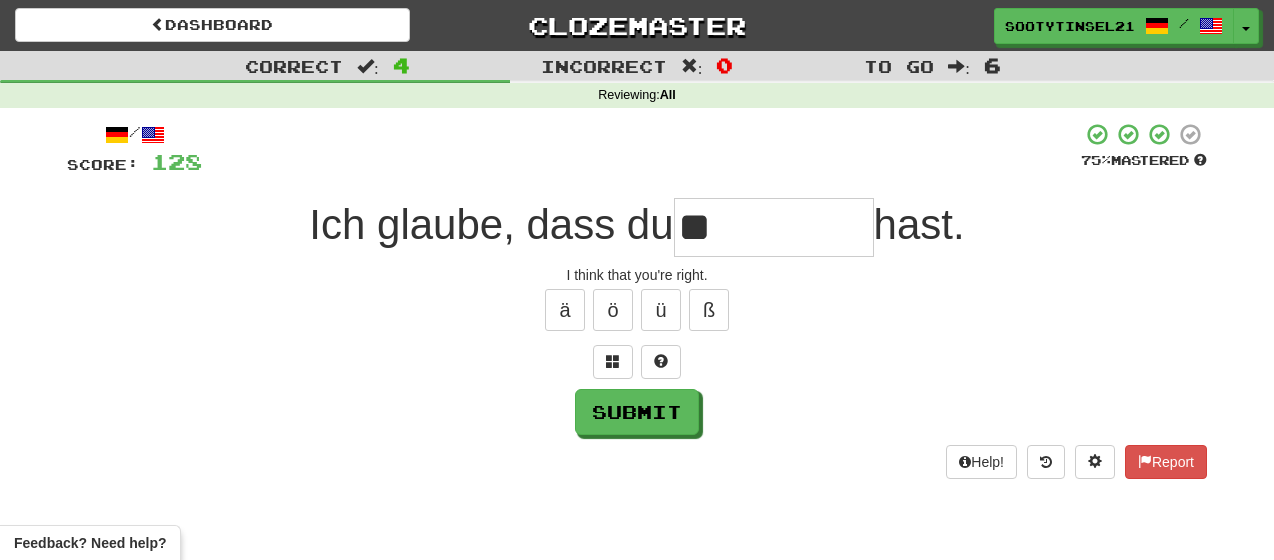 type on "*" 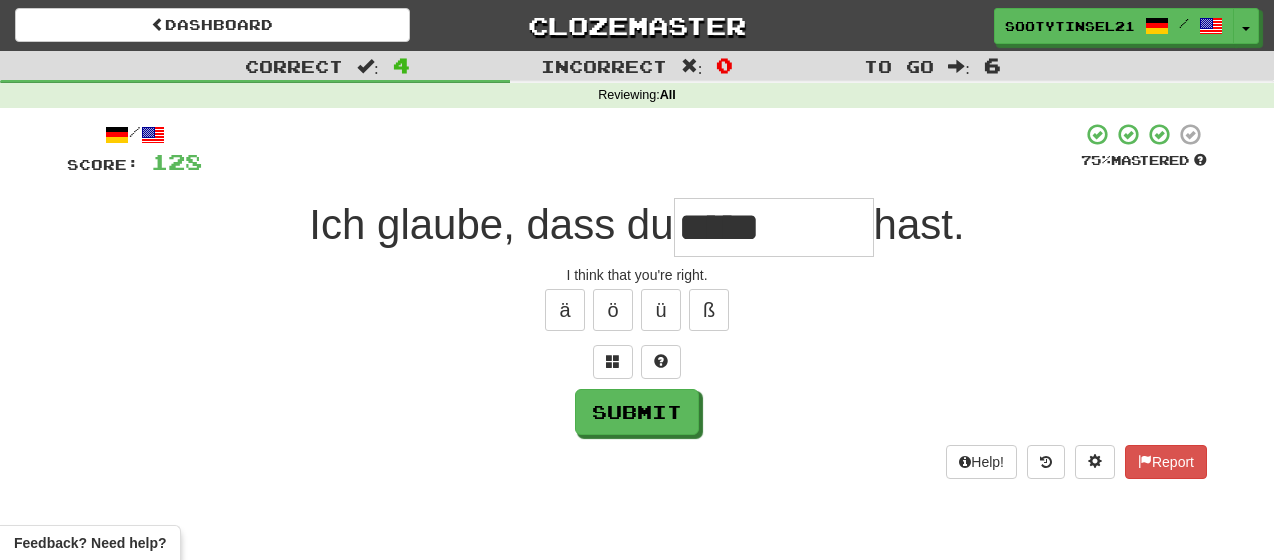 type on "*****" 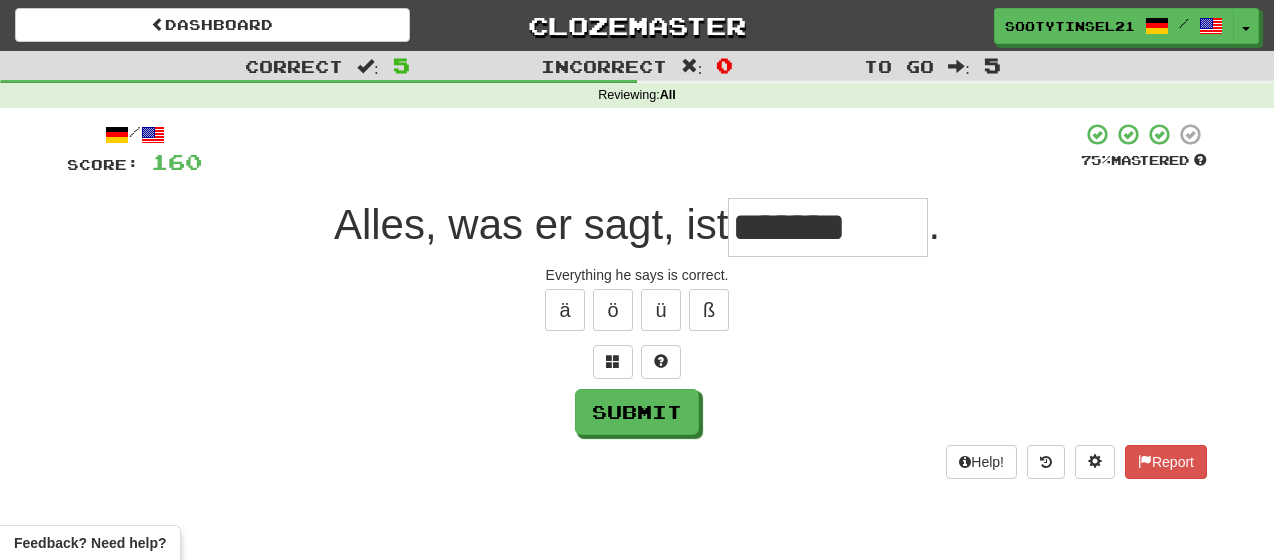 type on "*******" 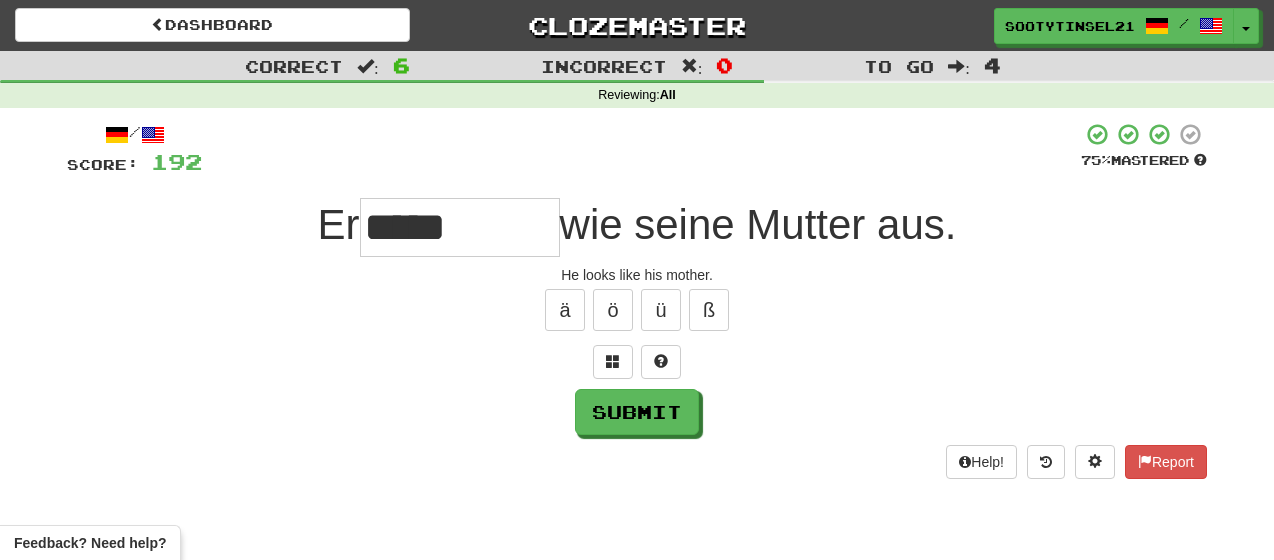 type on "*****" 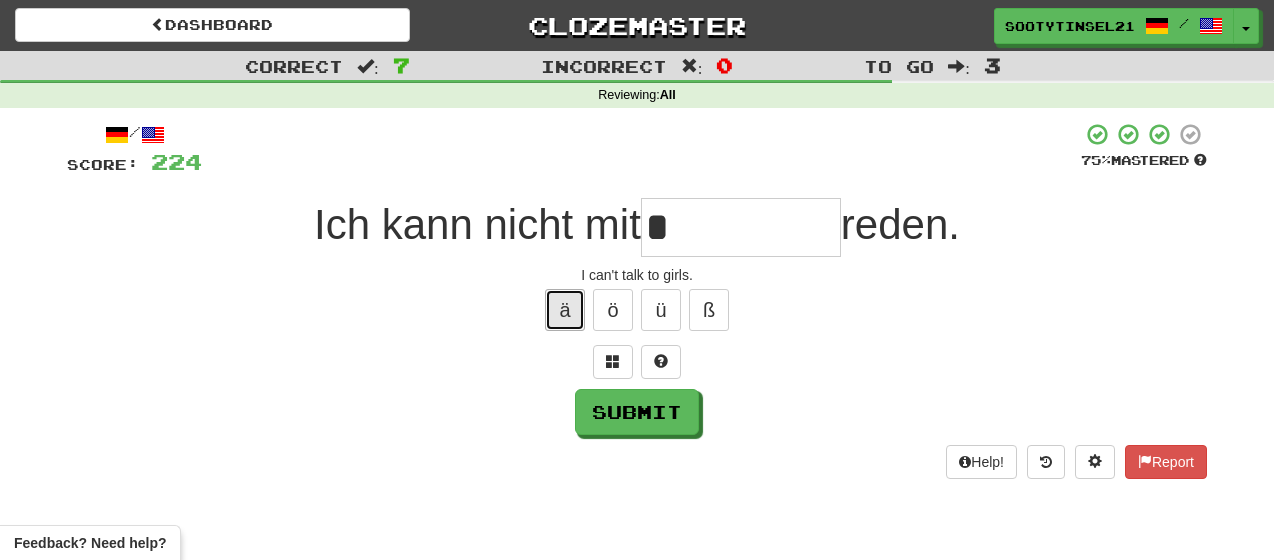 click on "ä" at bounding box center [565, 310] 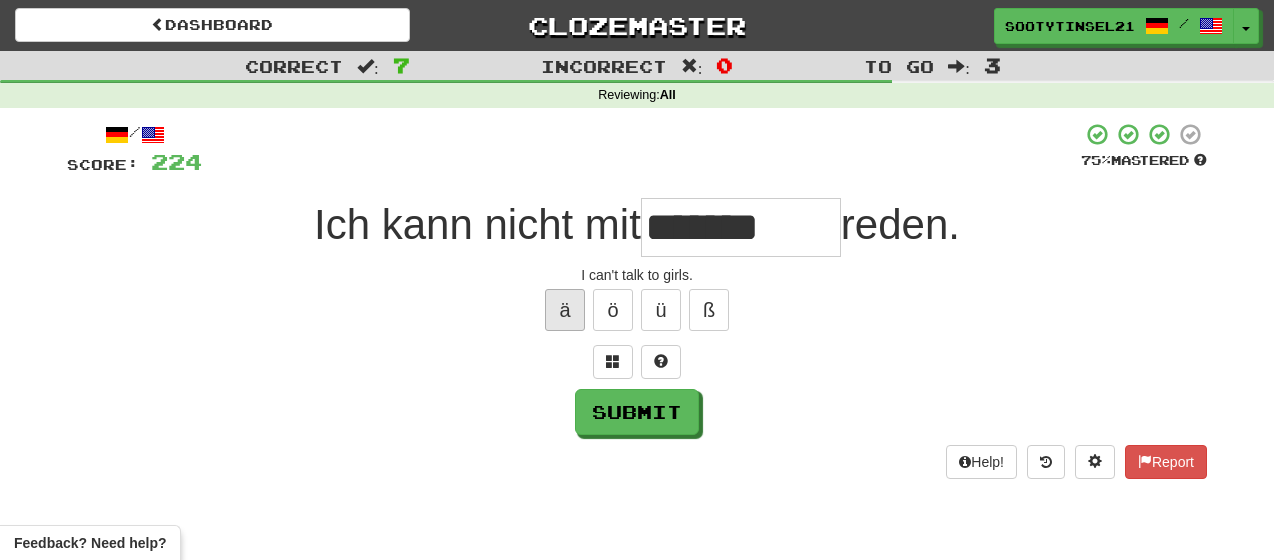type on "*******" 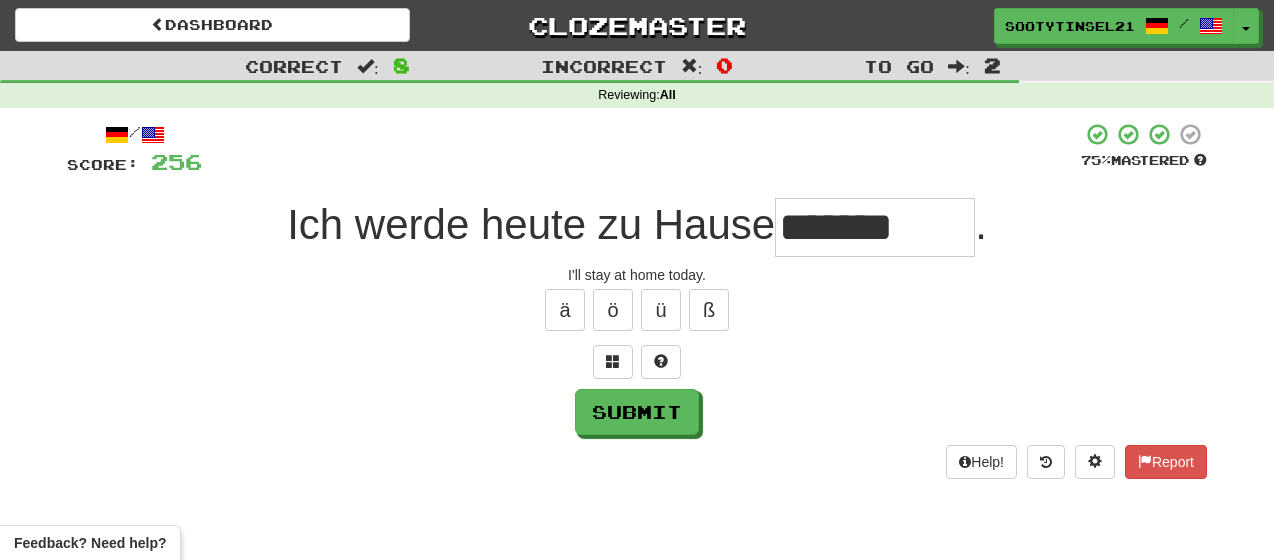 type on "*******" 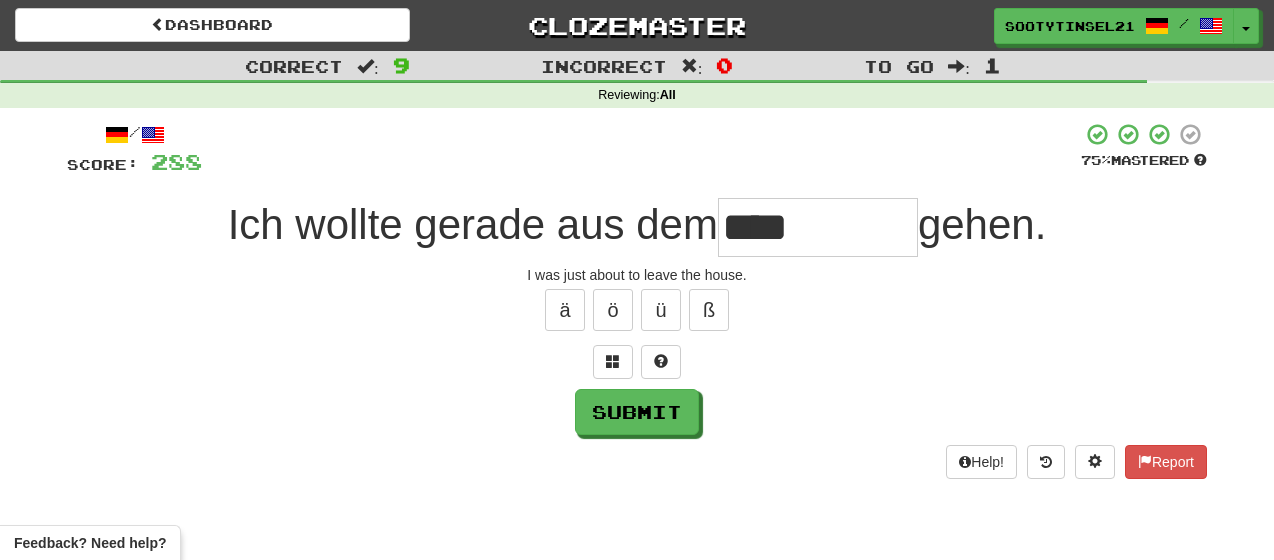 type on "****" 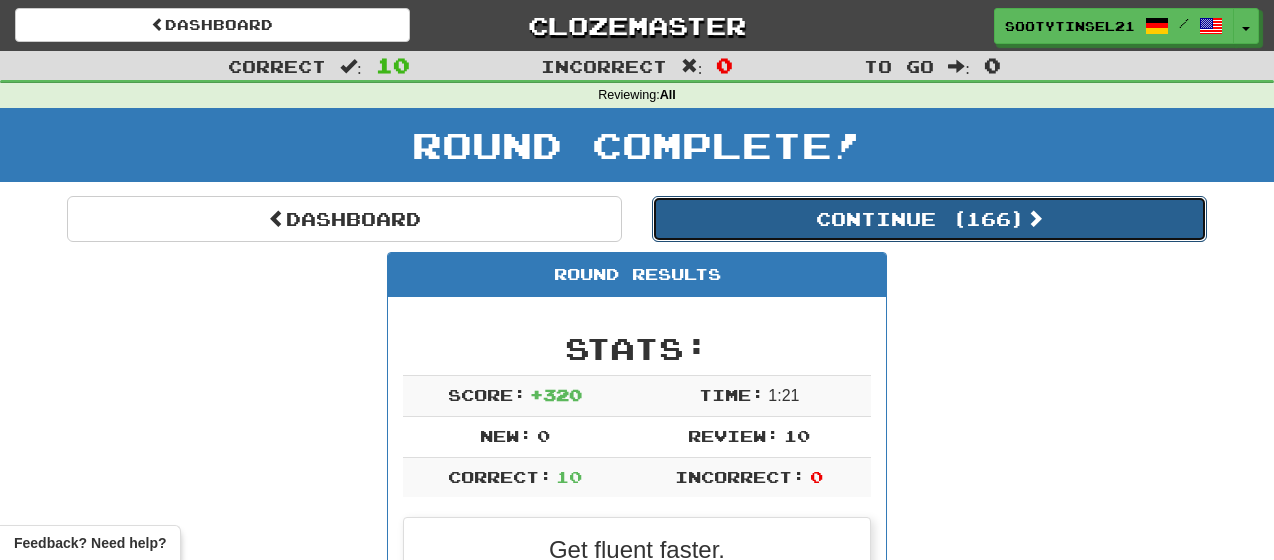 click on "Continue ( 166 )" at bounding box center (929, 219) 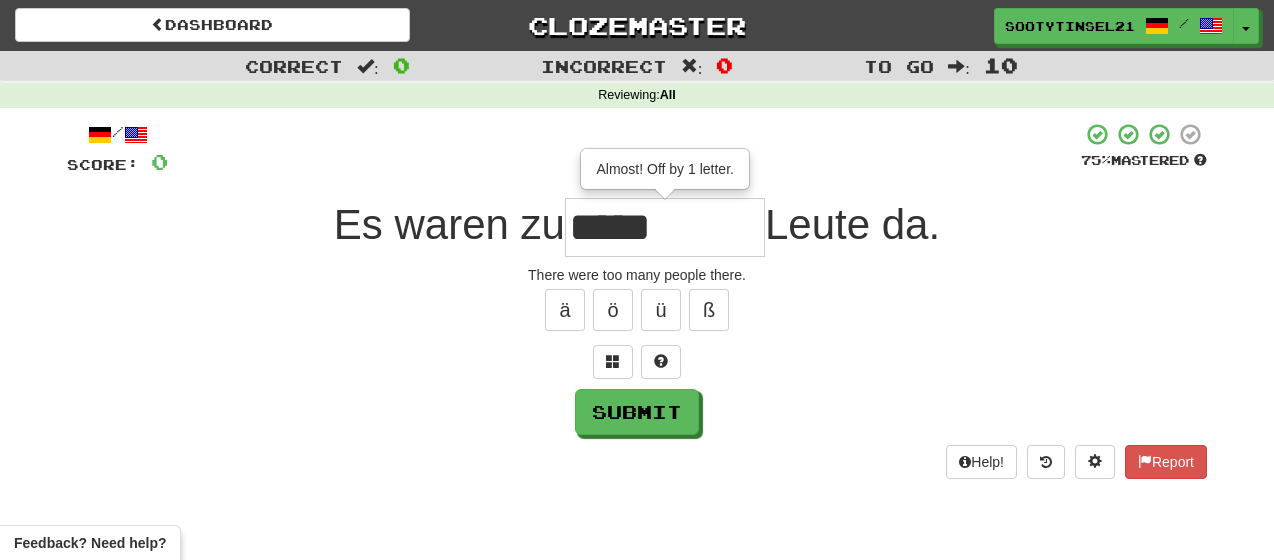 type on "*****" 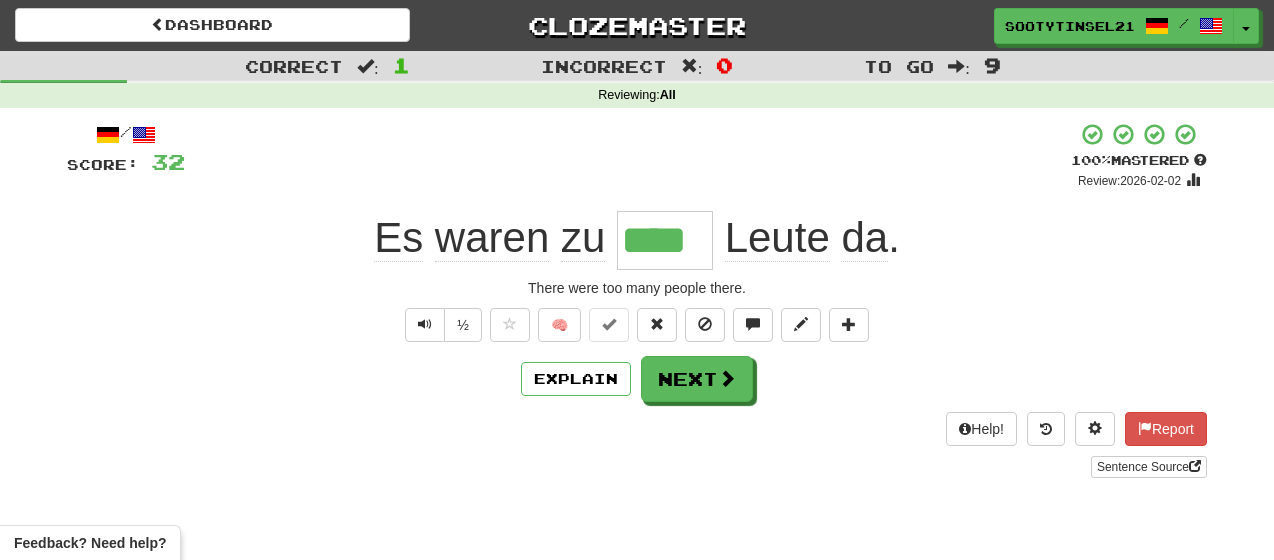 type on "*****" 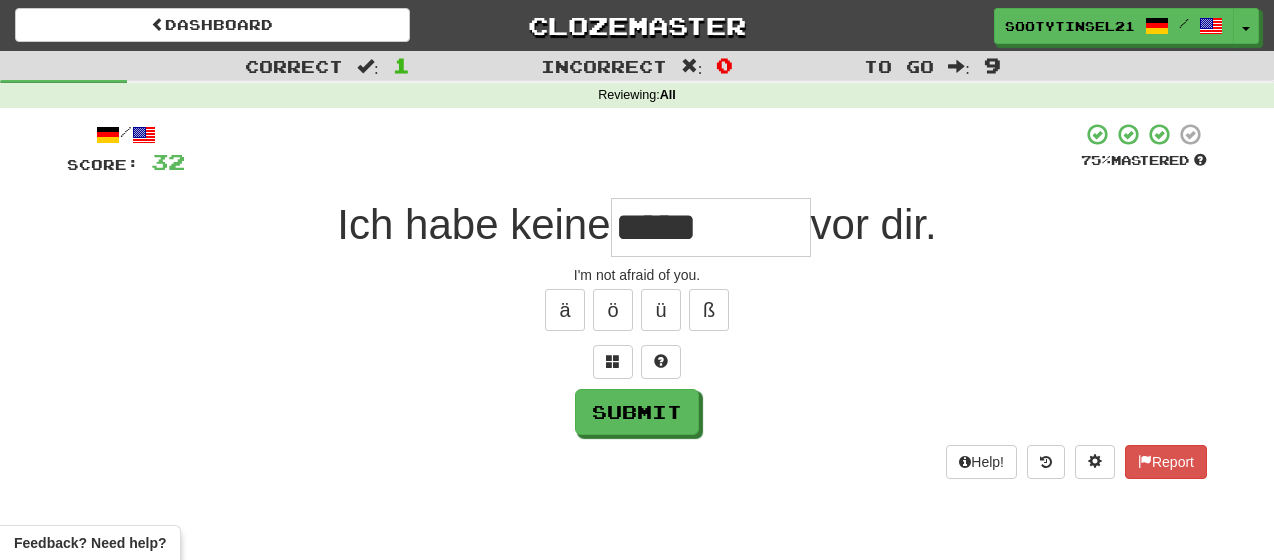 type on "*****" 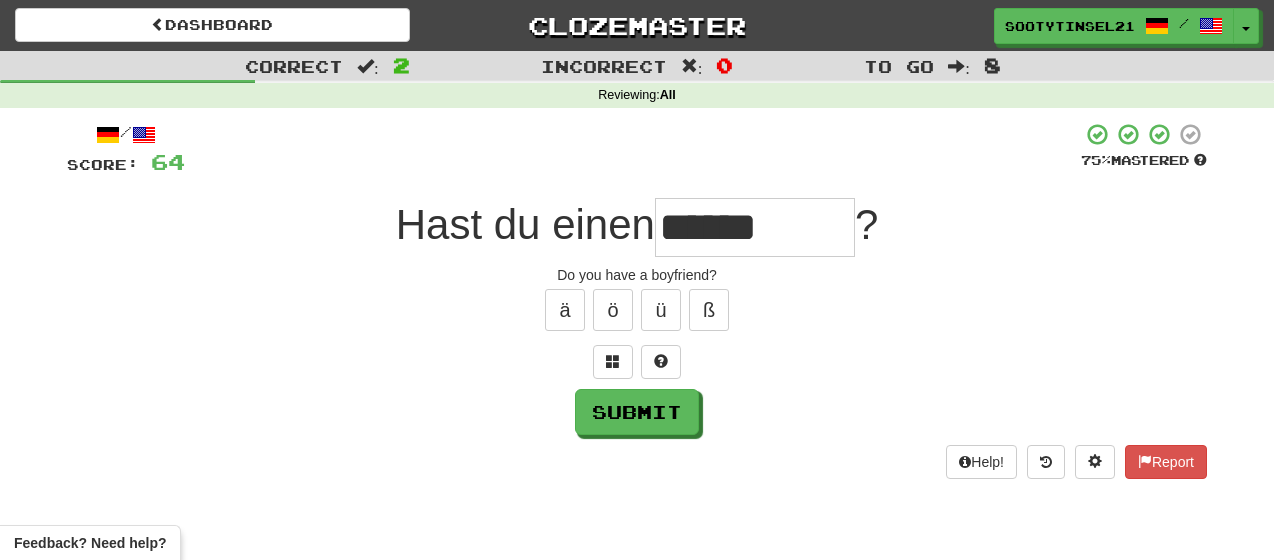 type on "******" 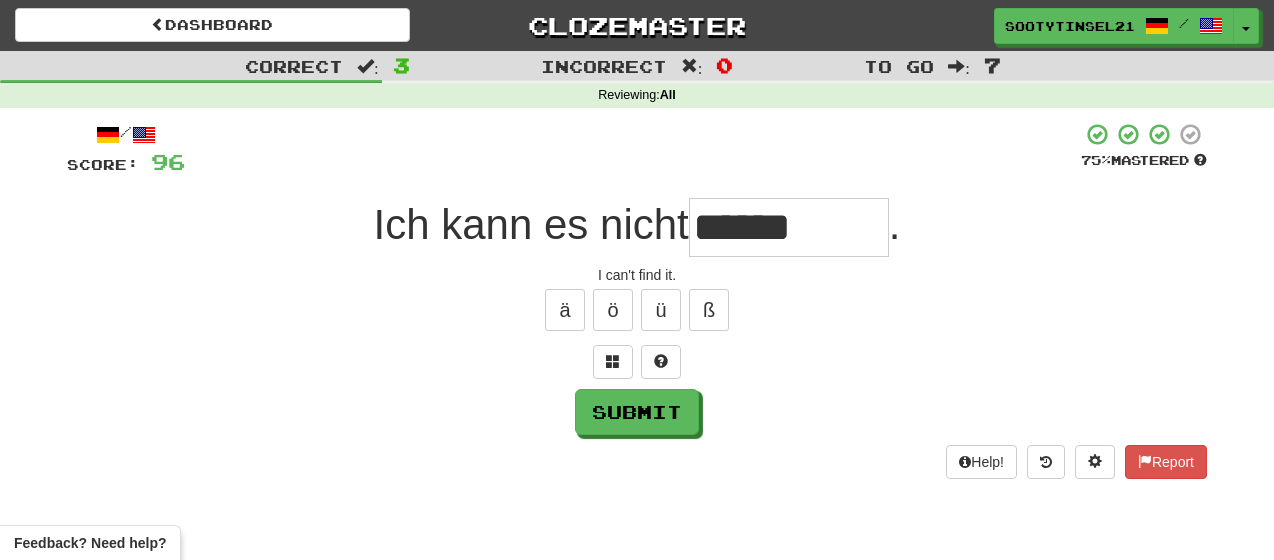 type on "******" 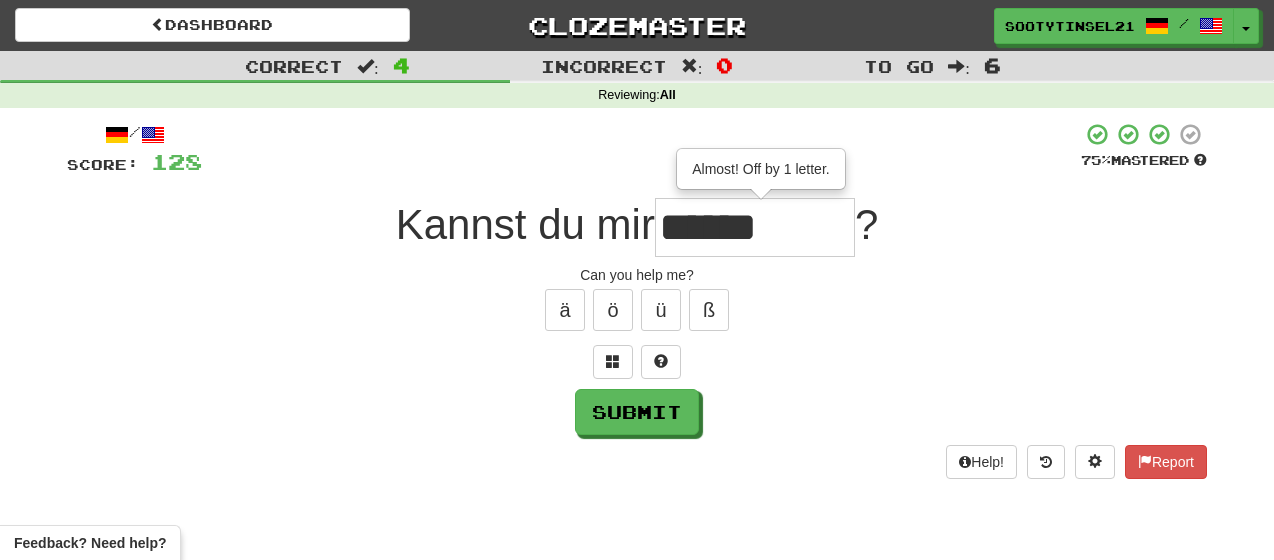 type on "******" 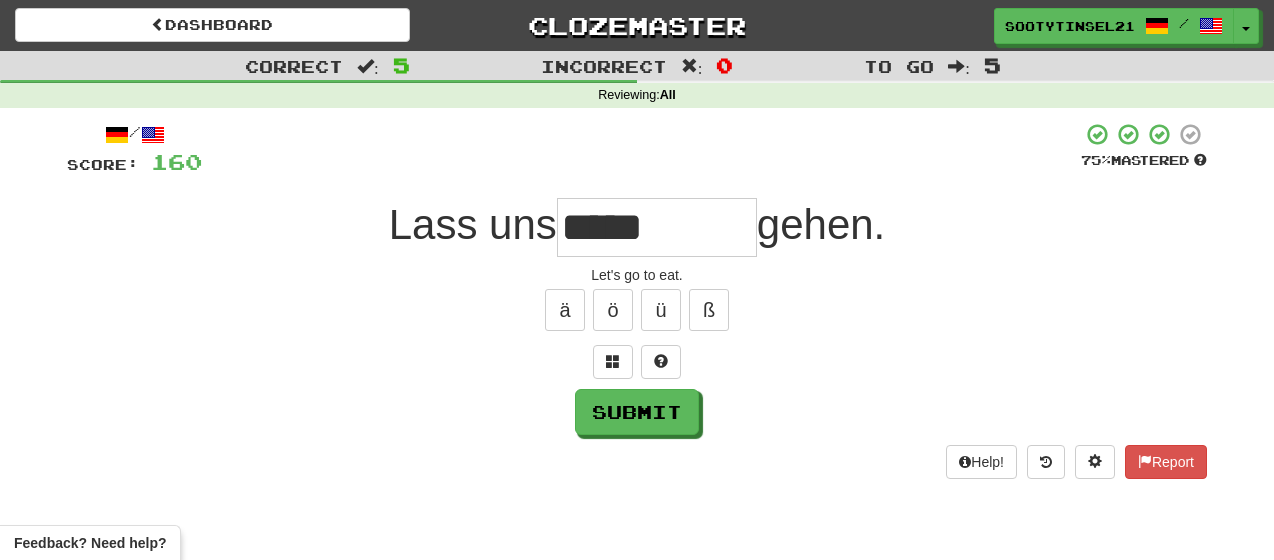 type on "*****" 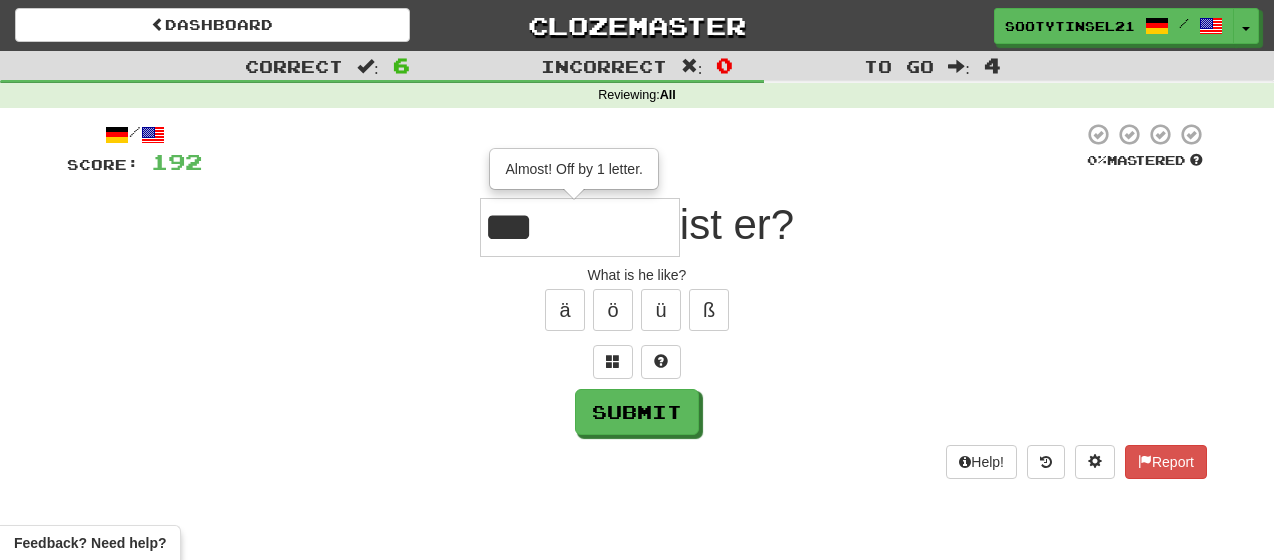 type on "***" 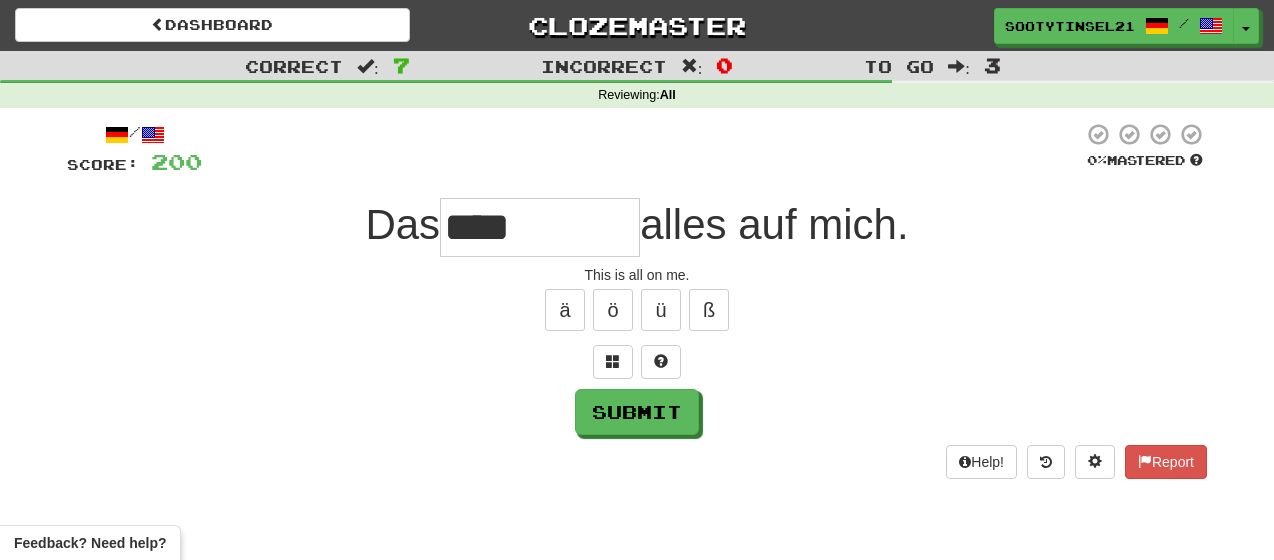type on "****" 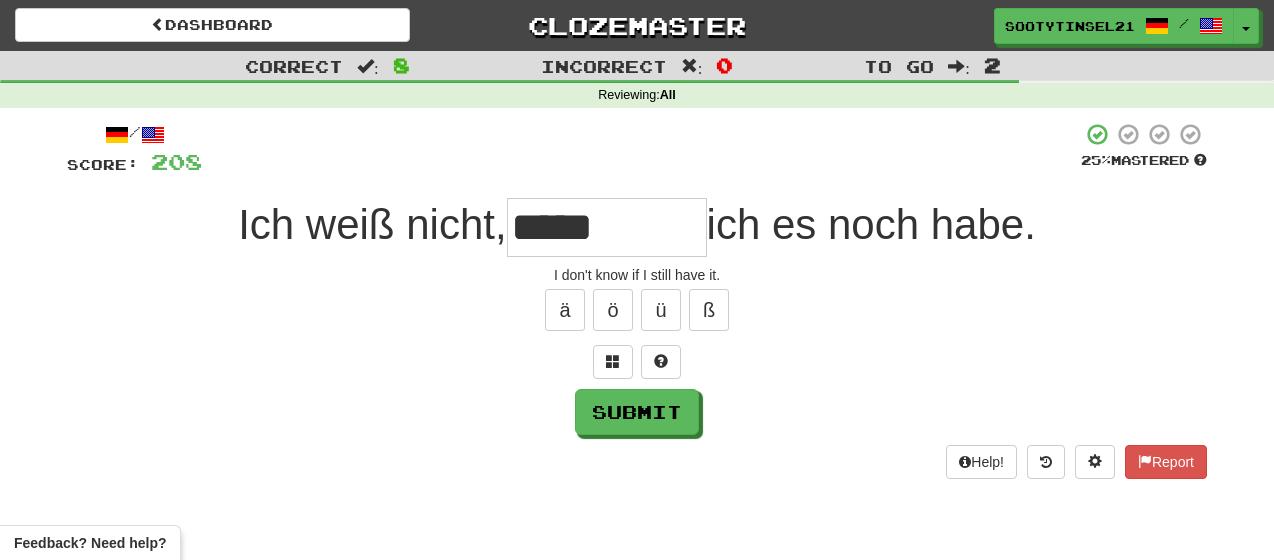 type on "**" 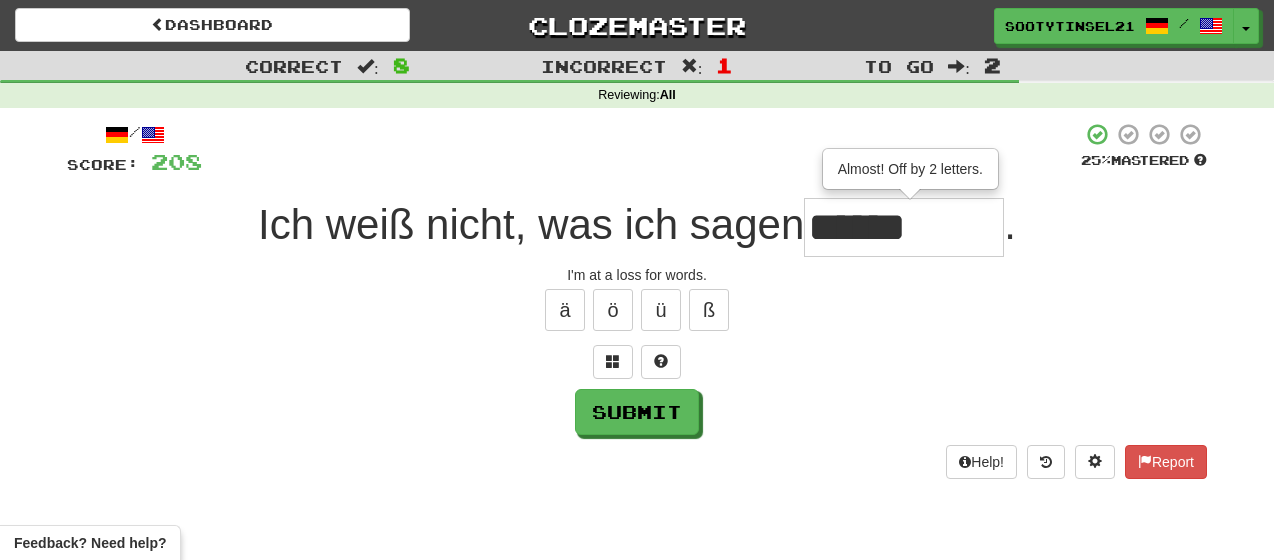 type on "****" 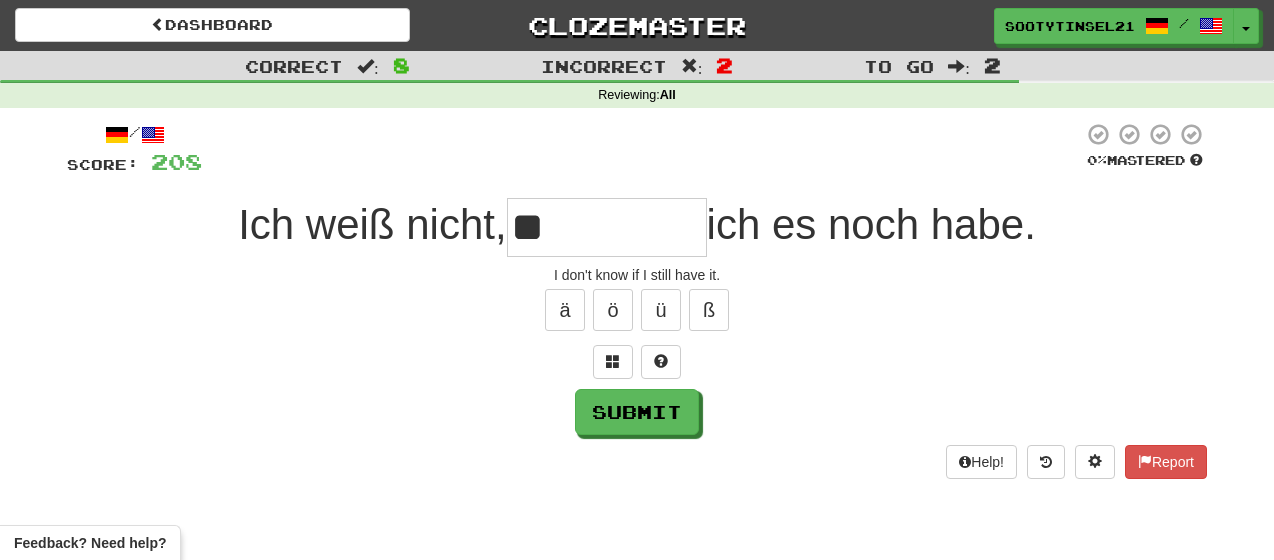 type on "**" 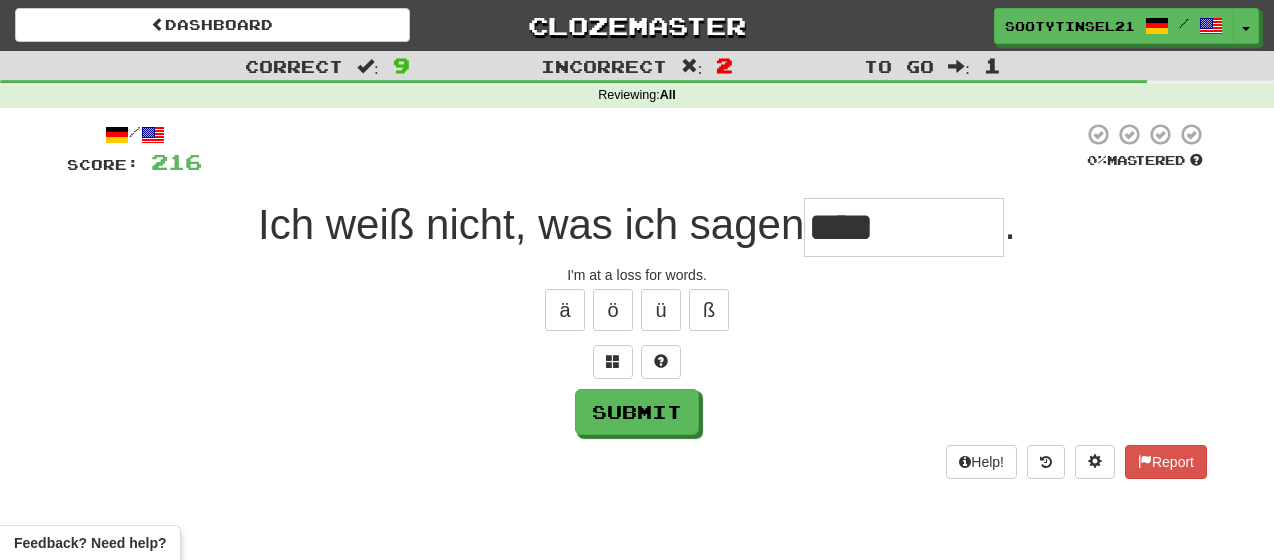 type on "****" 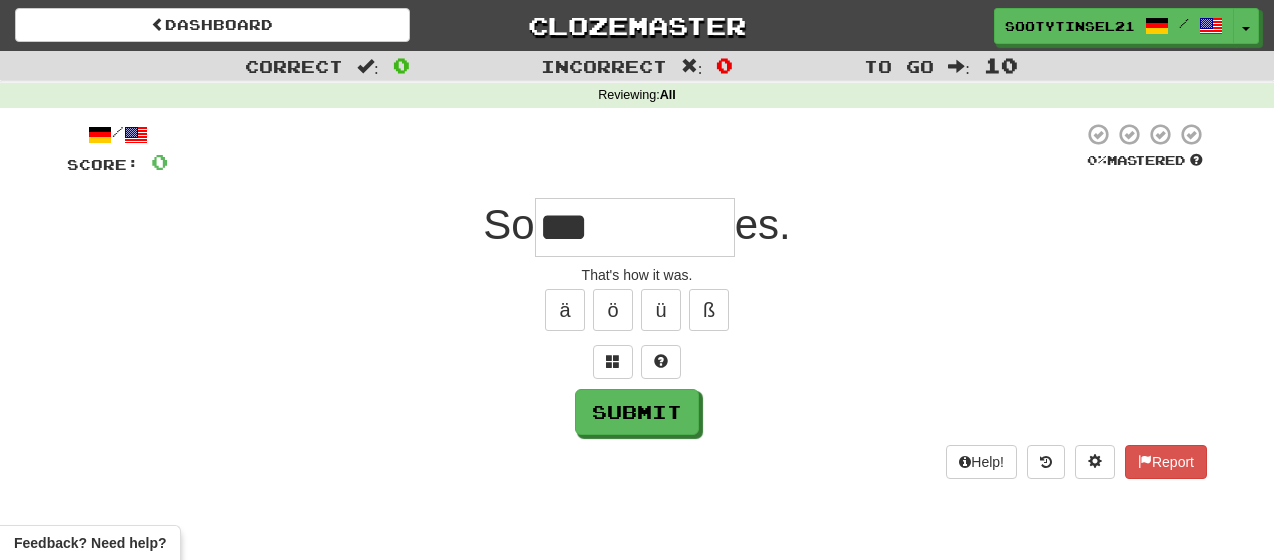 type on "***" 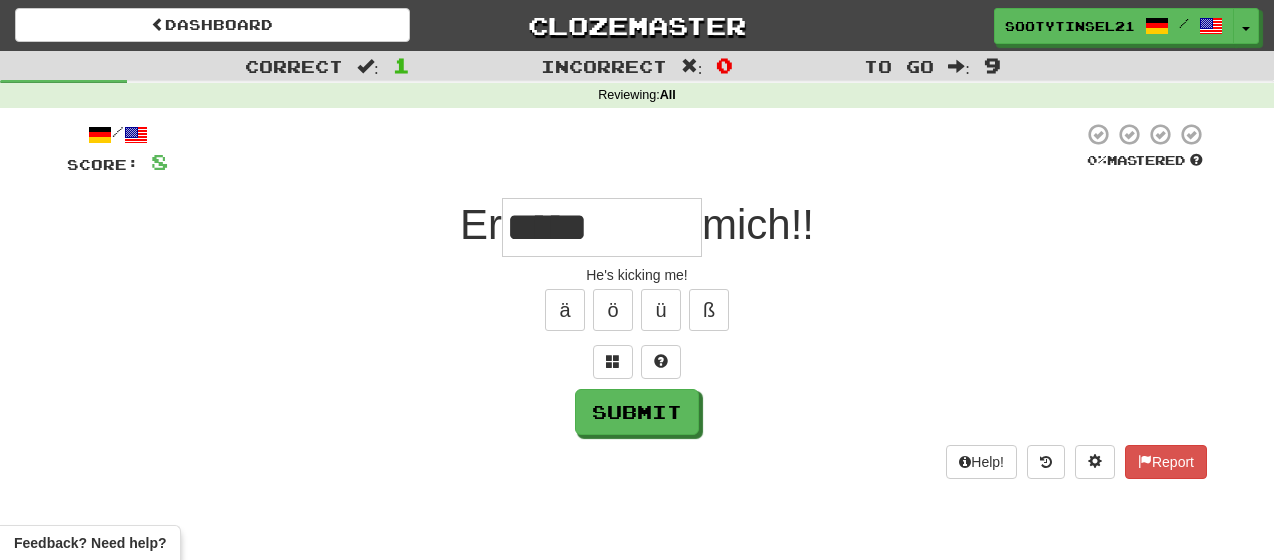 type on "*****" 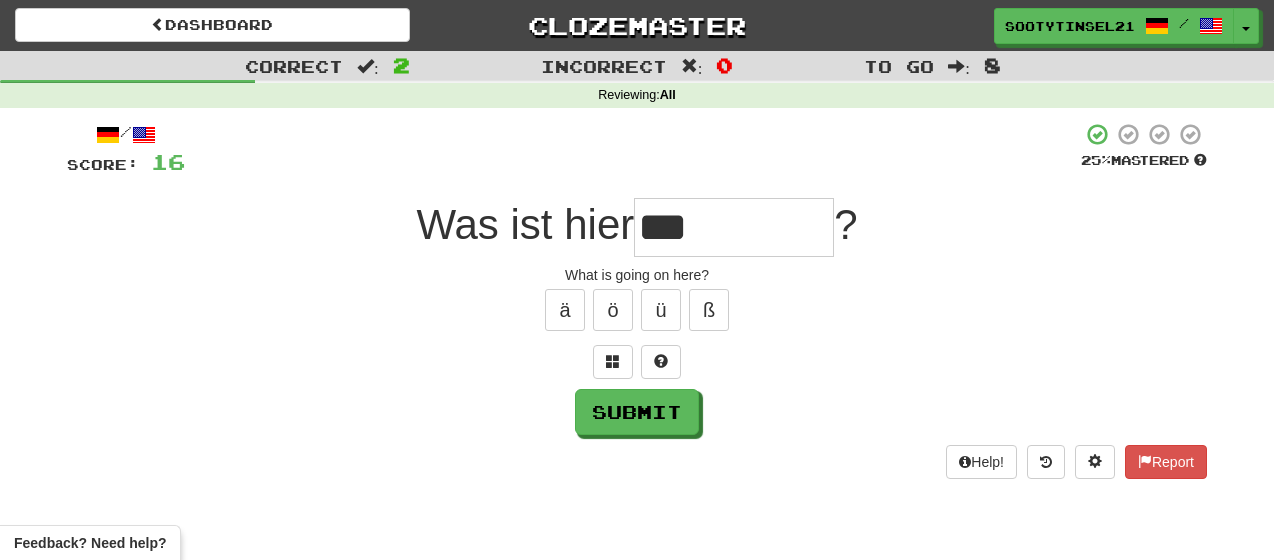 type on "***" 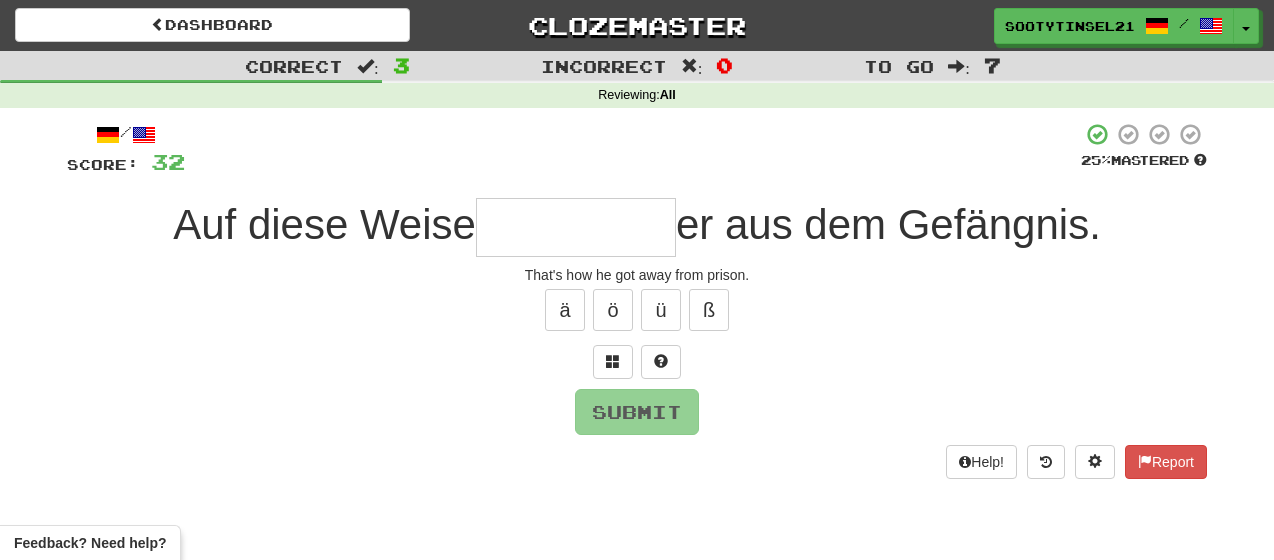 type on "******" 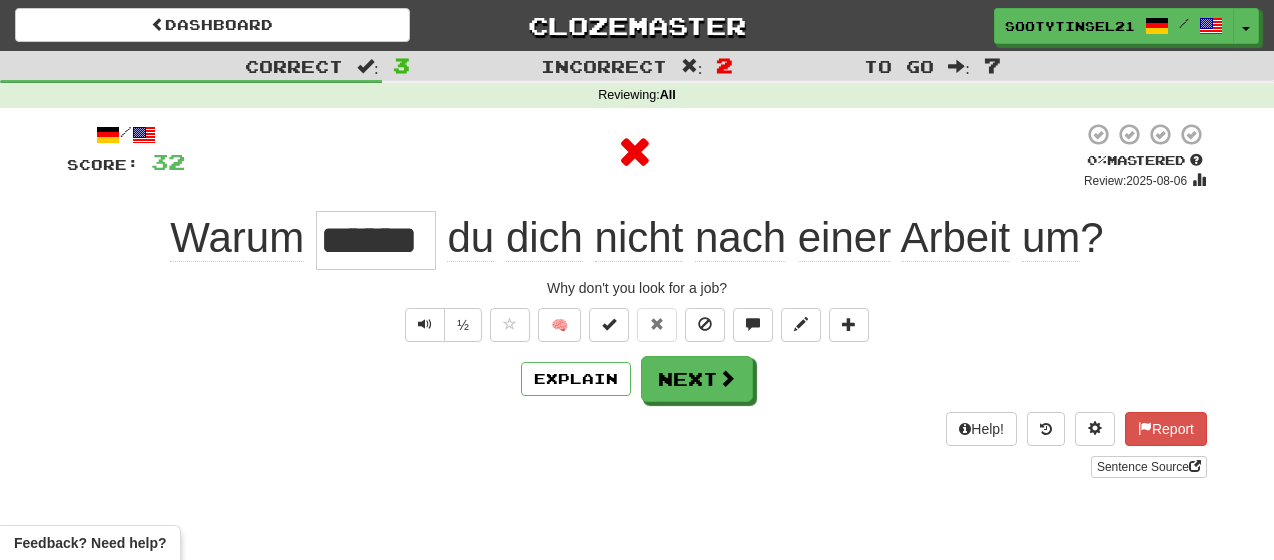 type on "******" 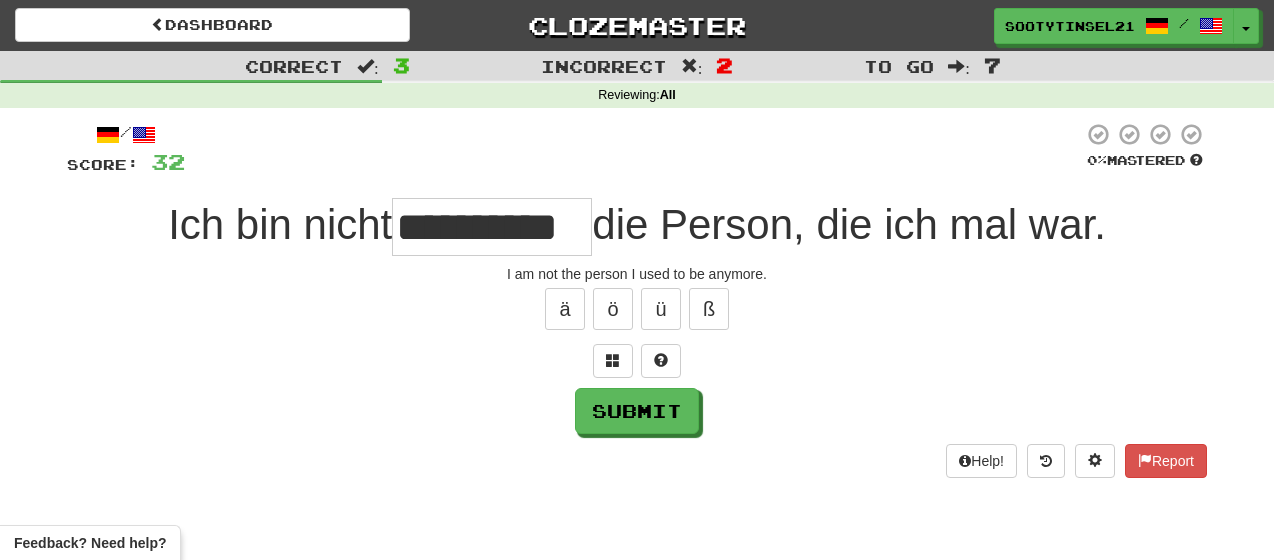 scroll, scrollTop: 0, scrollLeft: 1, axis: horizontal 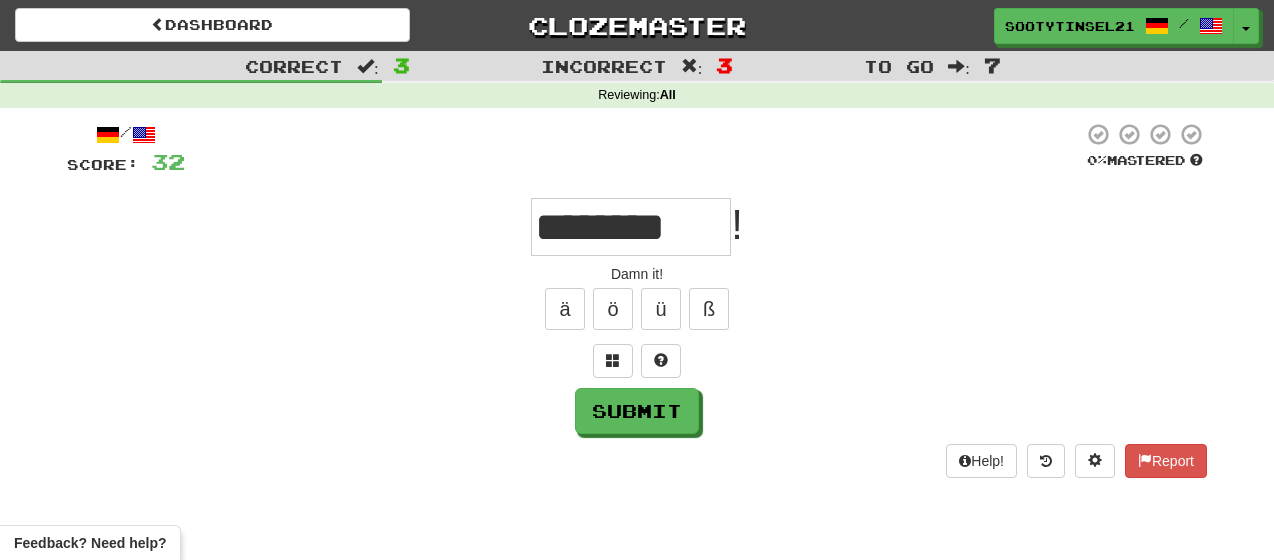 type on "********" 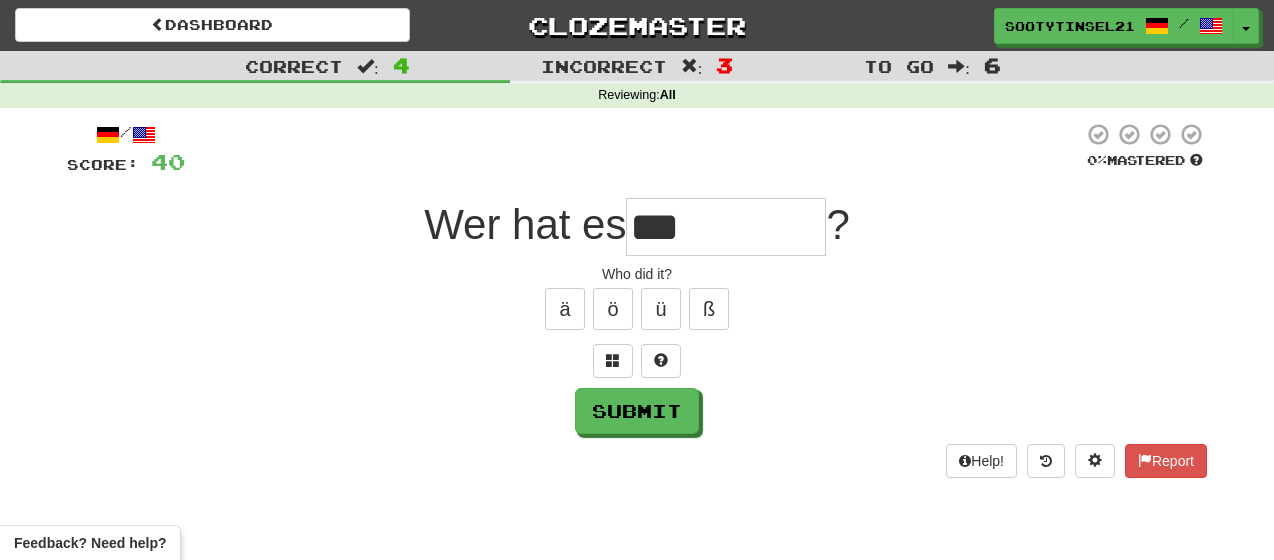 type on "*****" 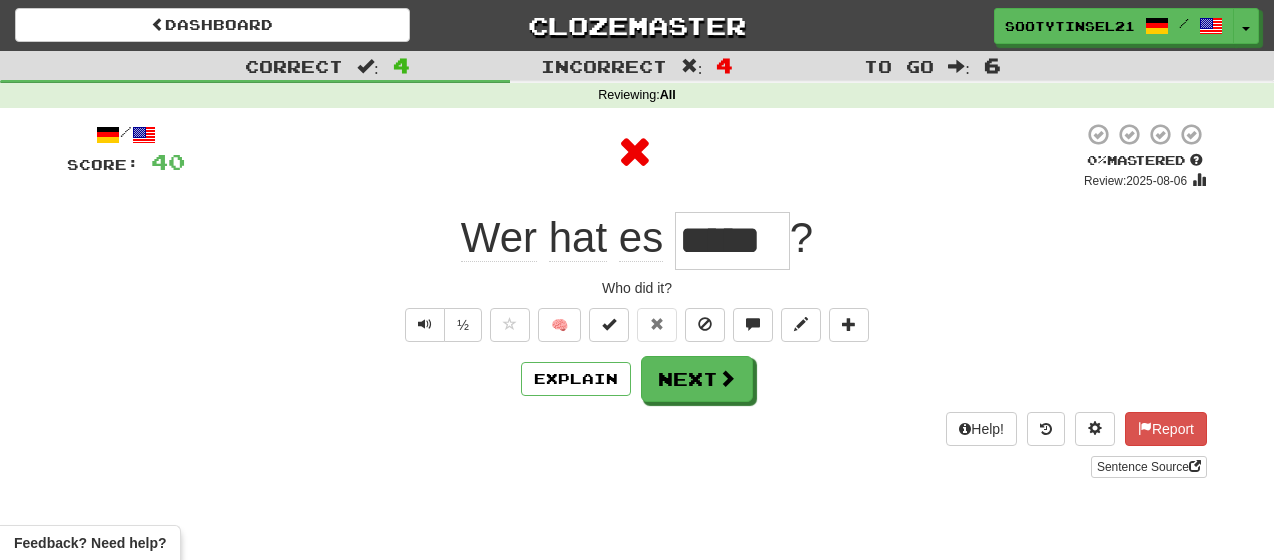 type 